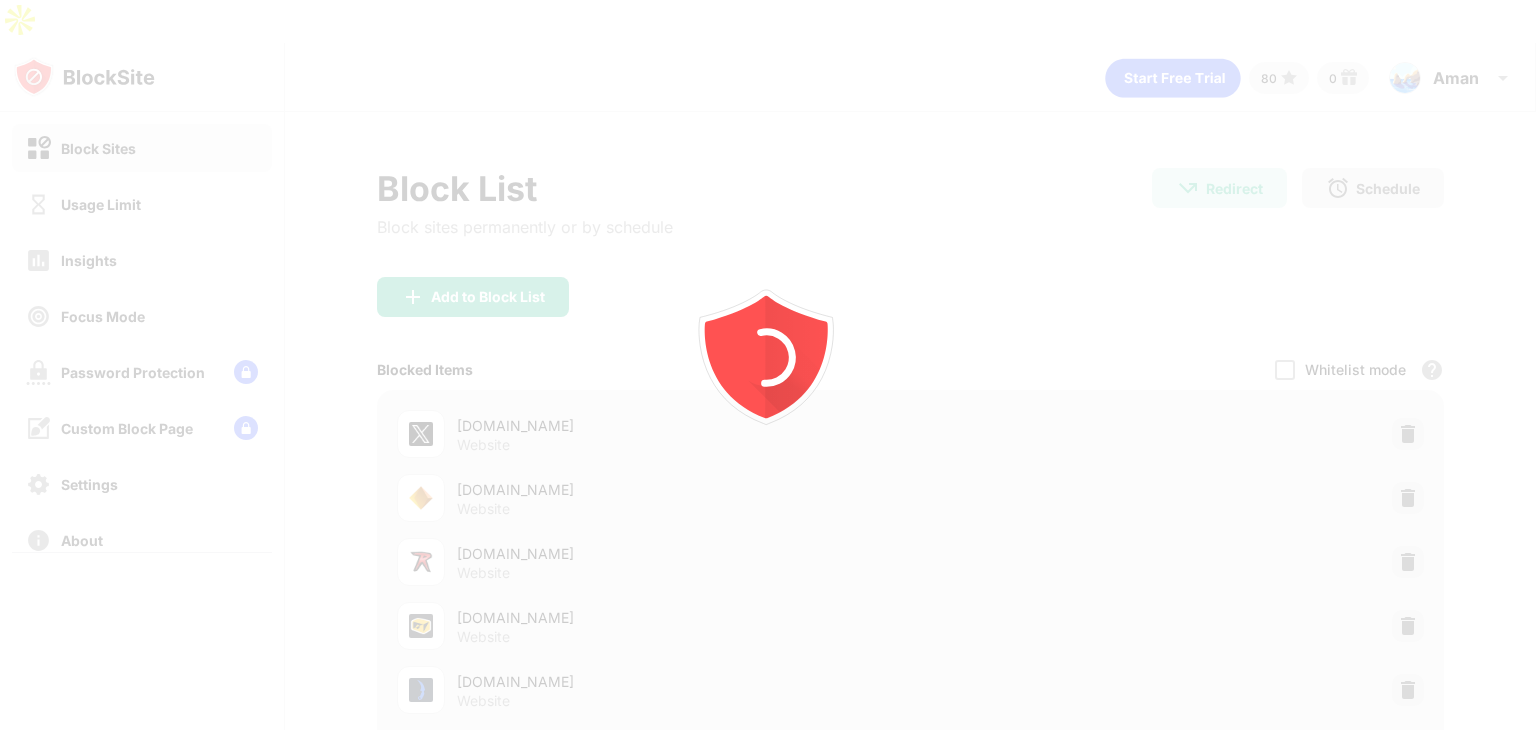 scroll, scrollTop: 0, scrollLeft: 0, axis: both 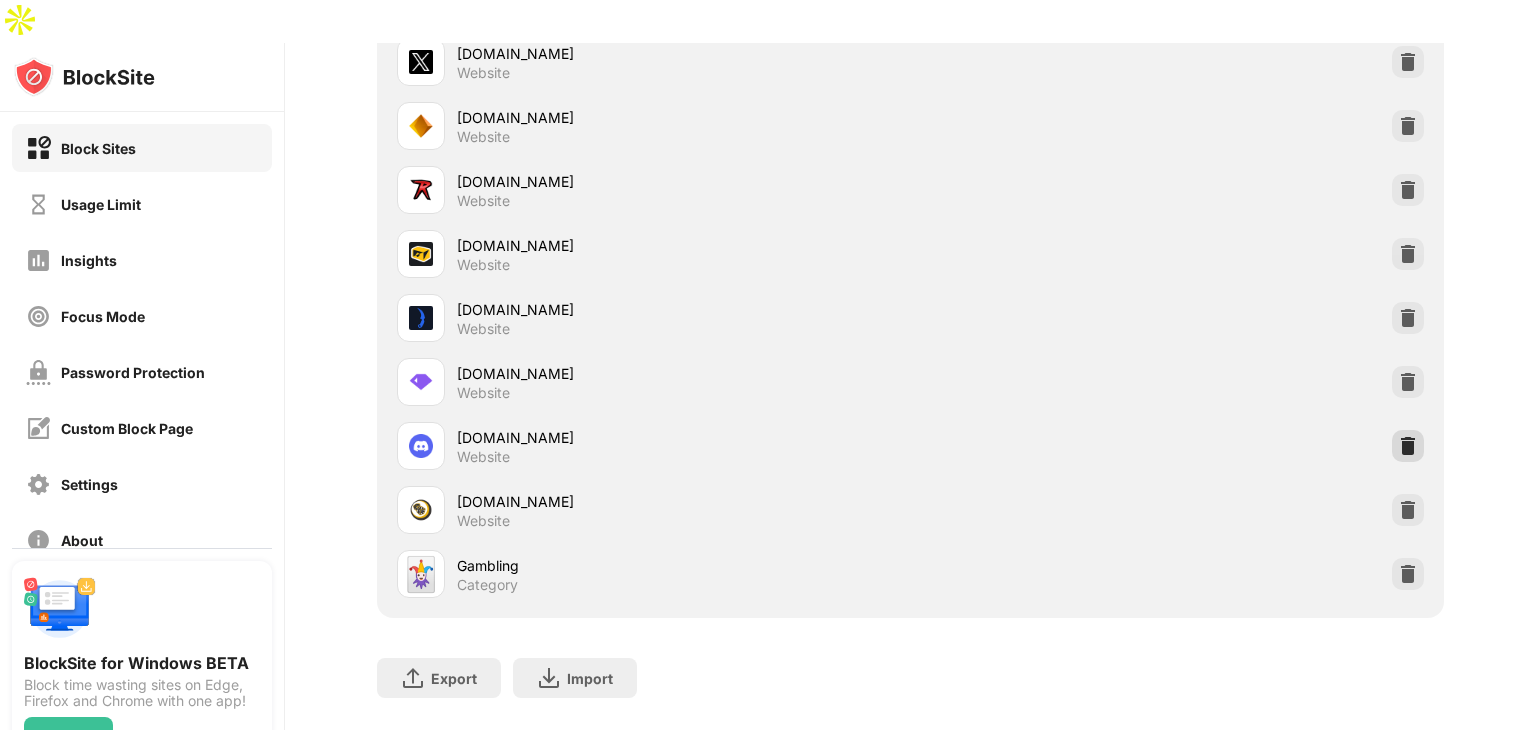 click at bounding box center (1408, 446) 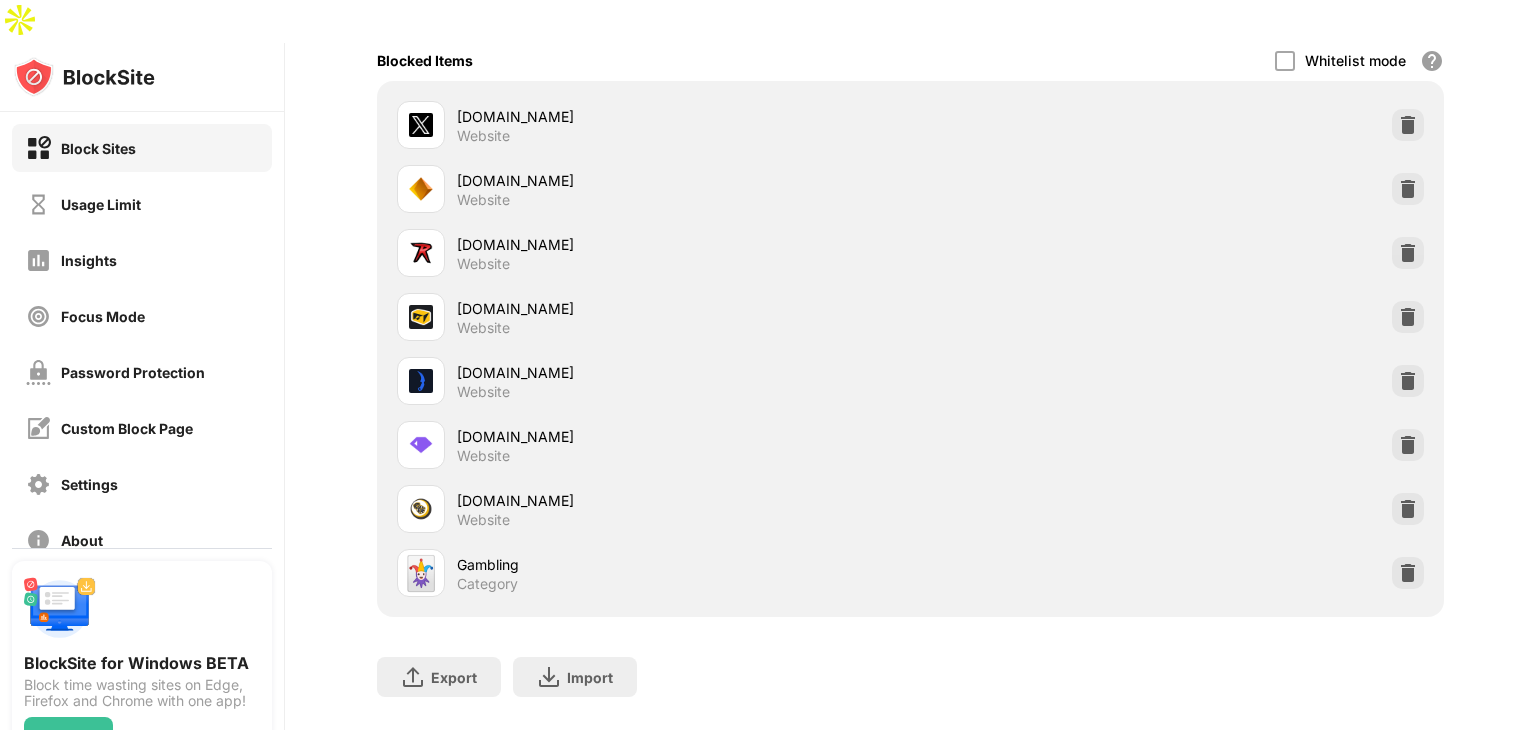 scroll, scrollTop: 323, scrollLeft: 0, axis: vertical 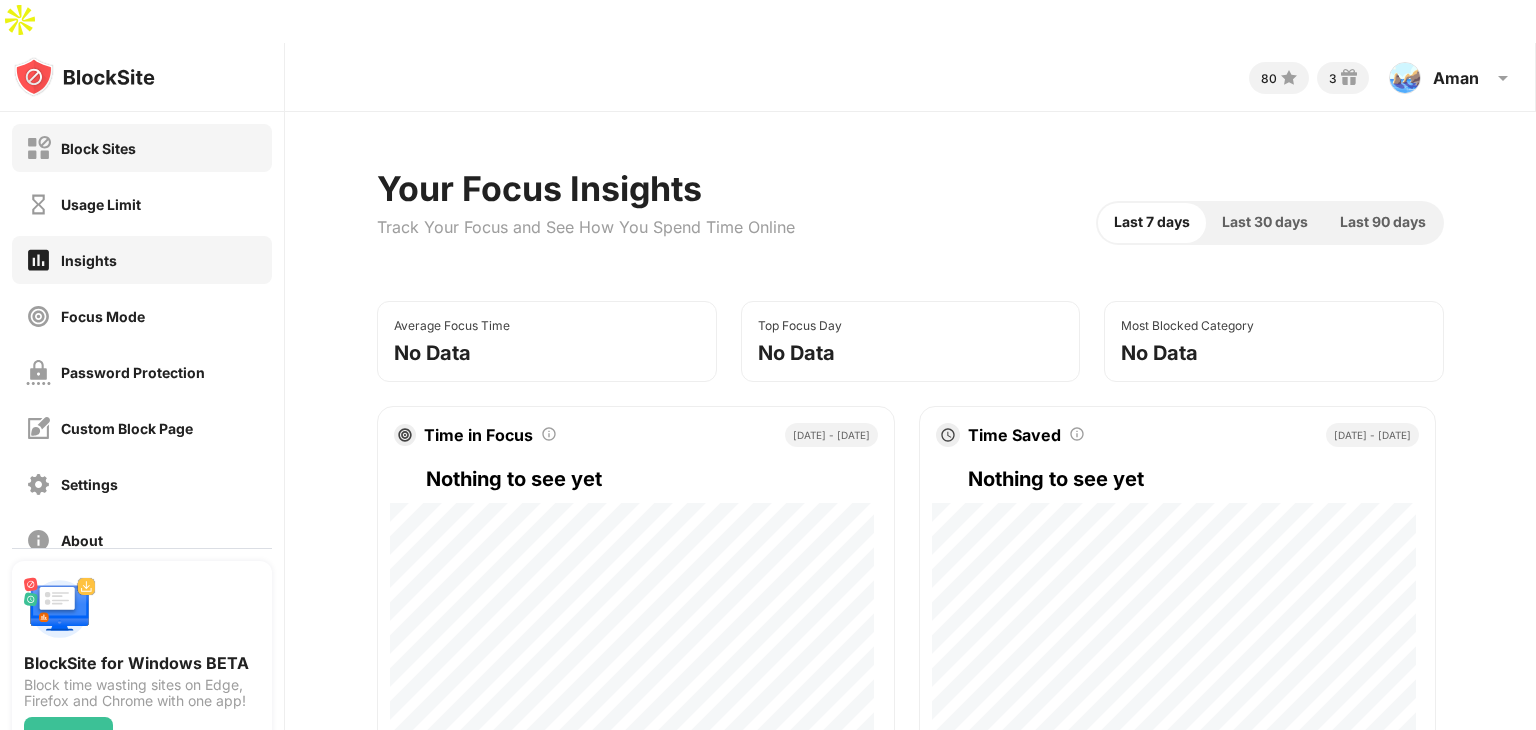 click on "Block Sites" at bounding box center [142, 148] 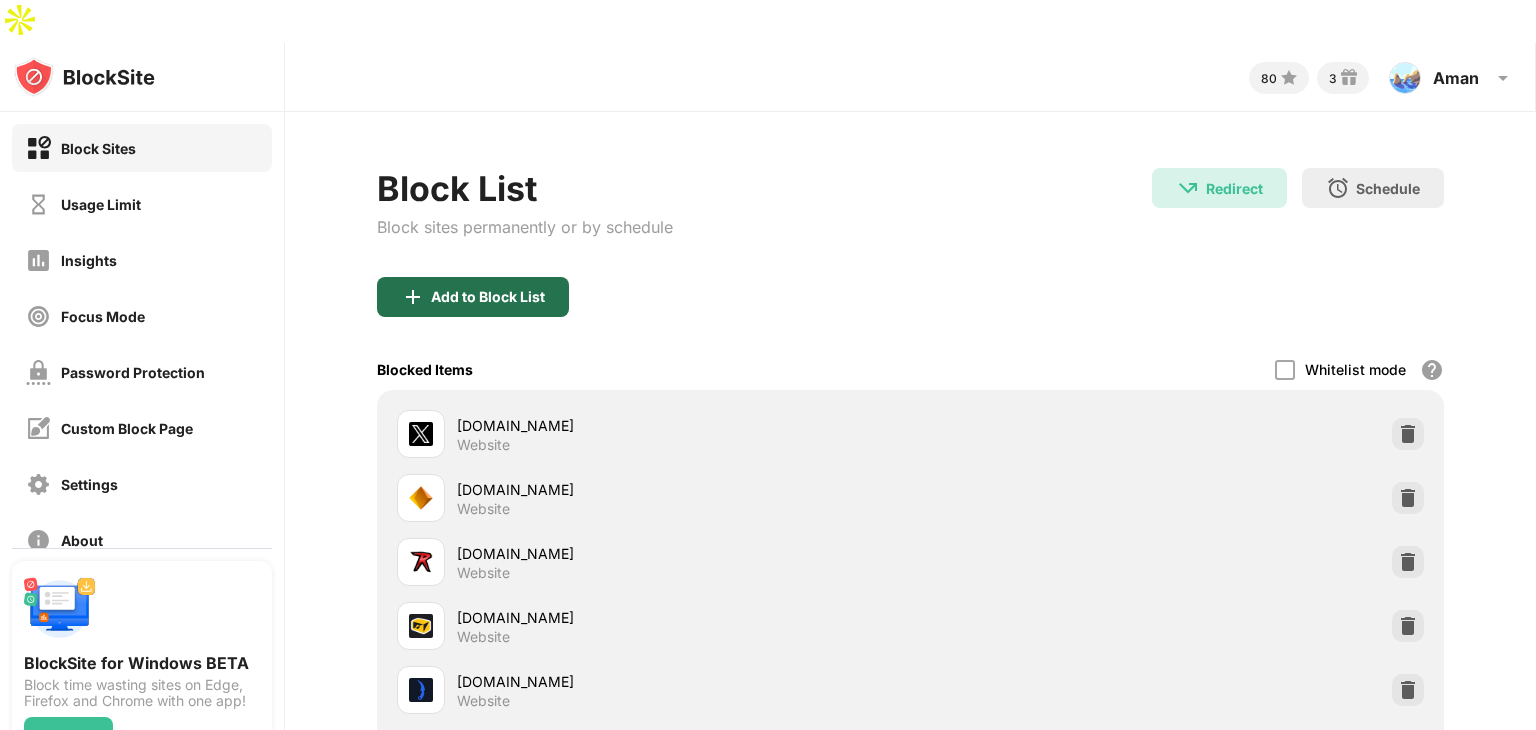 click on "Add to Block List" at bounding box center [473, 297] 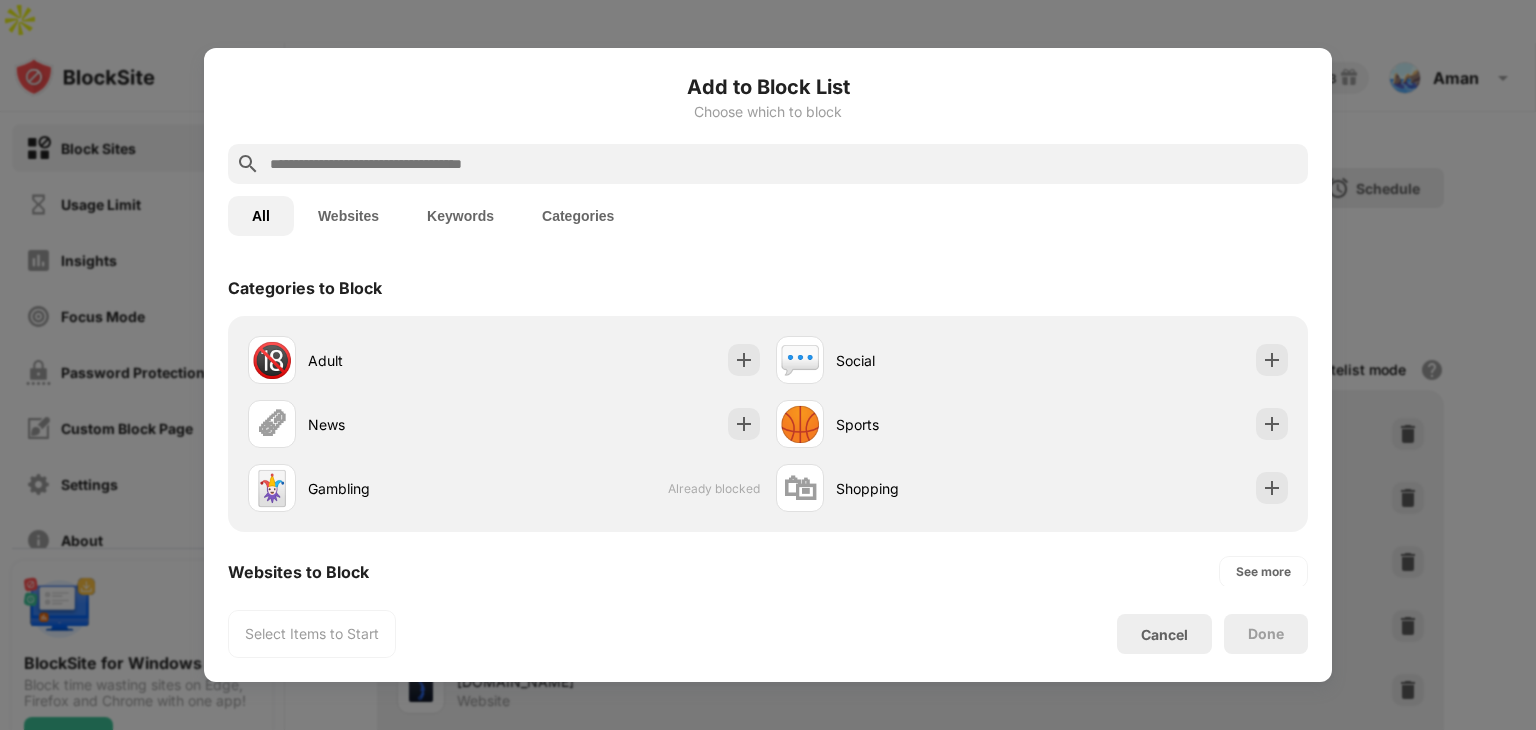 click at bounding box center (784, 164) 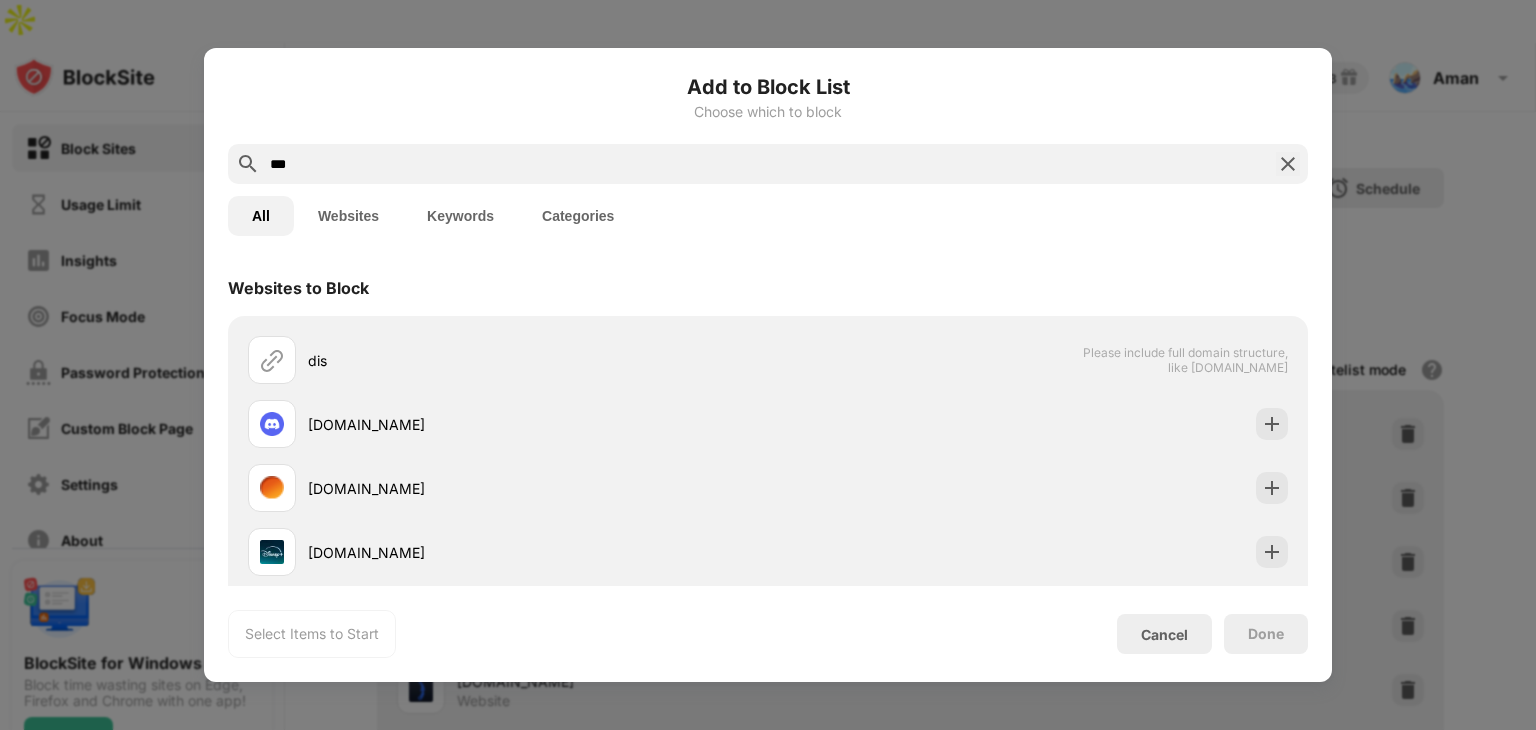 type on "***" 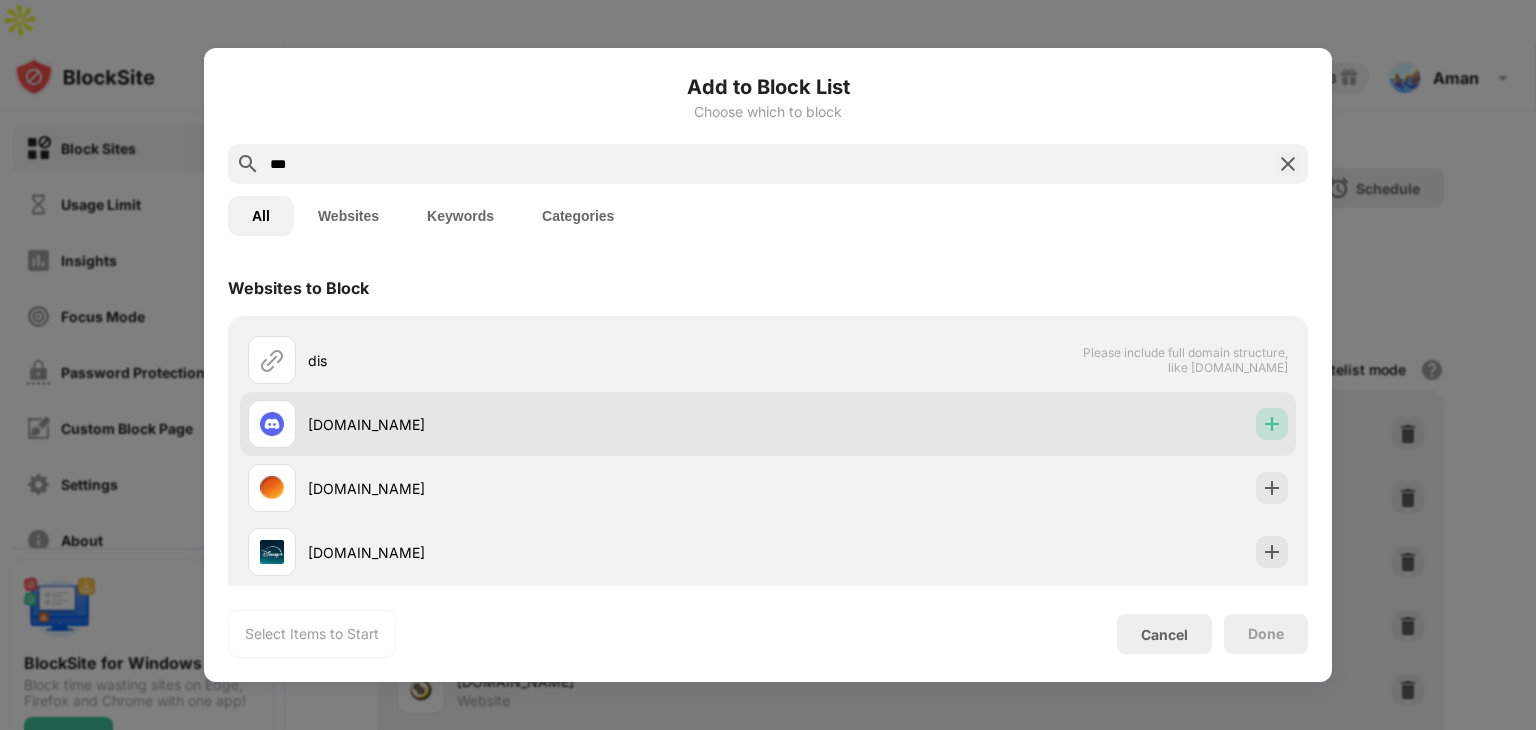 click at bounding box center [1272, 424] 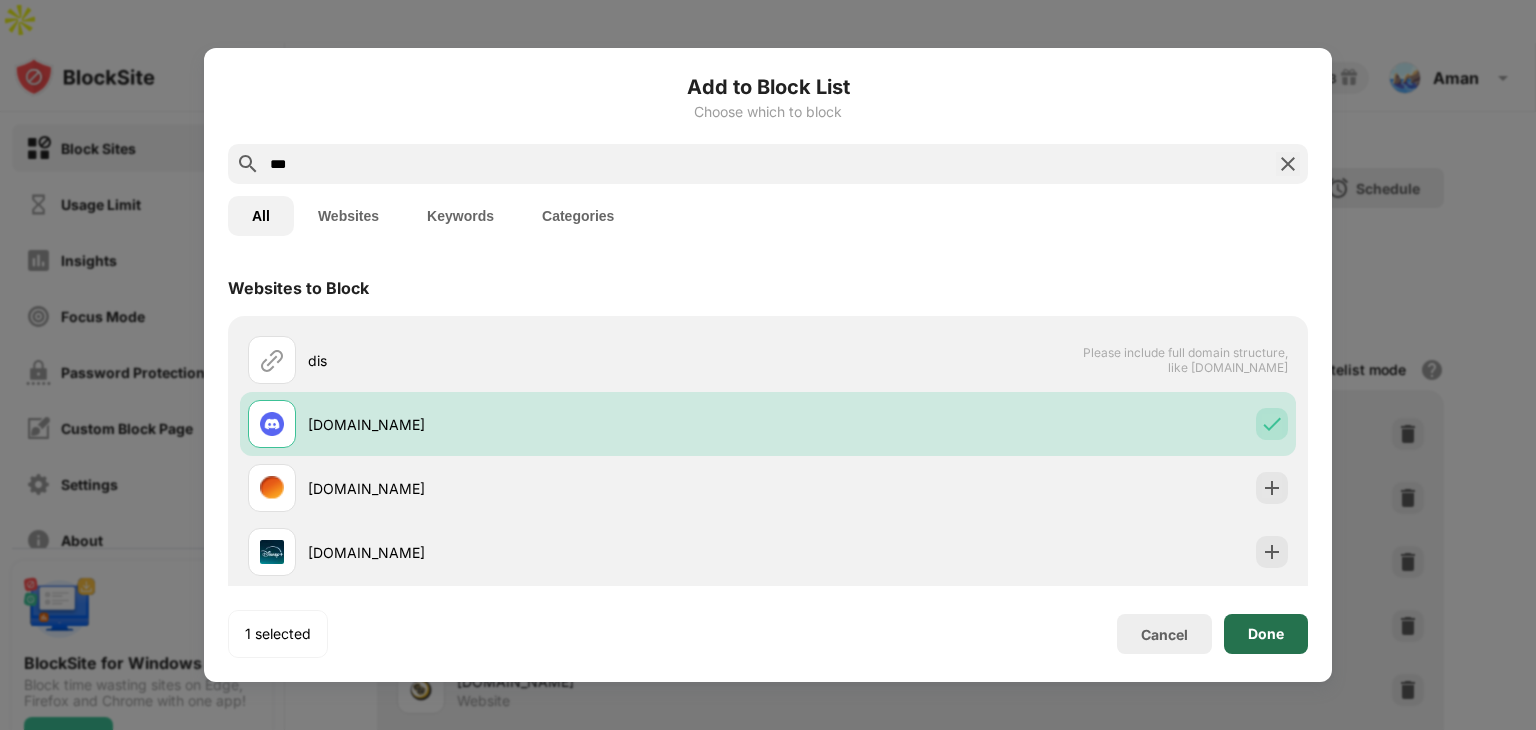 click on "Done" at bounding box center [1266, 634] 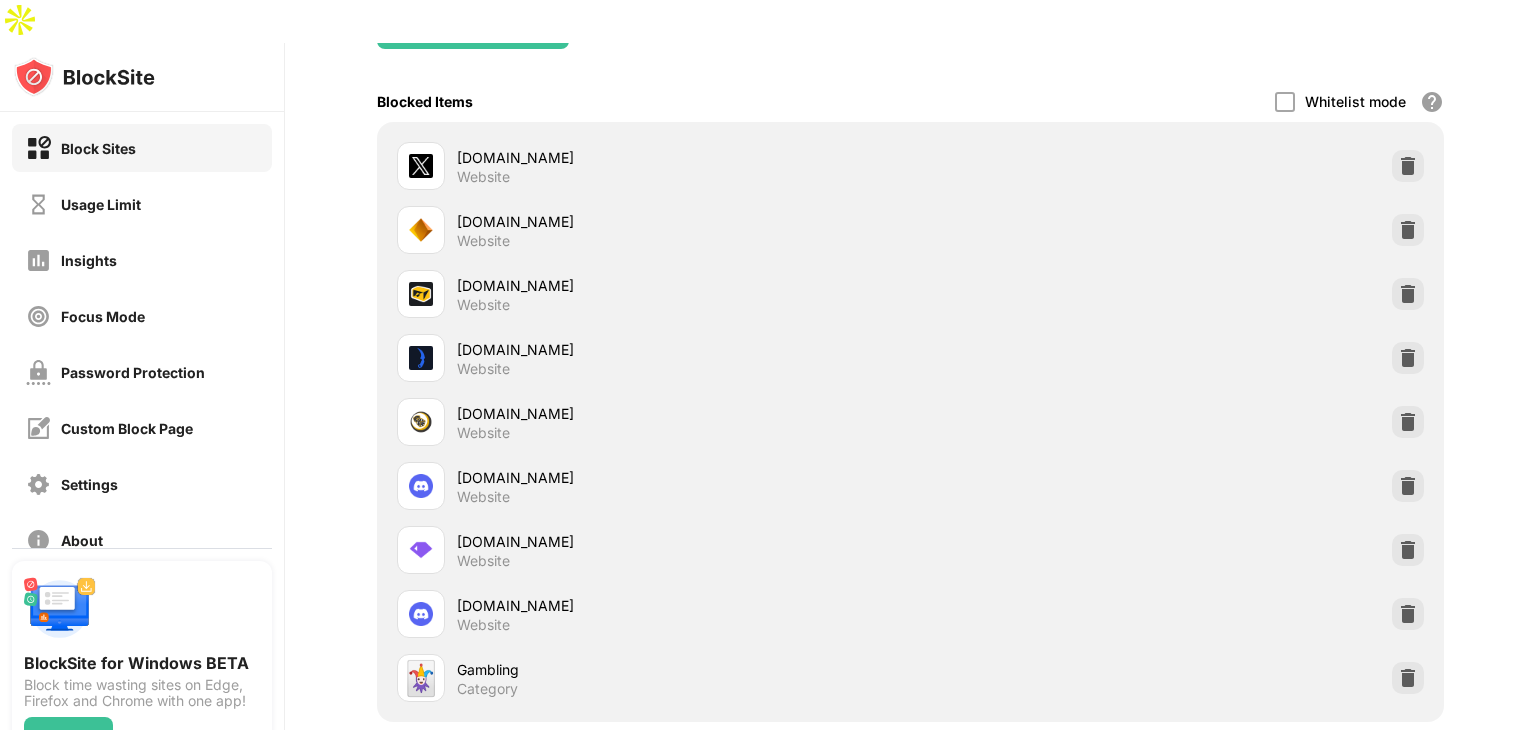 scroll, scrollTop: 270, scrollLeft: 0, axis: vertical 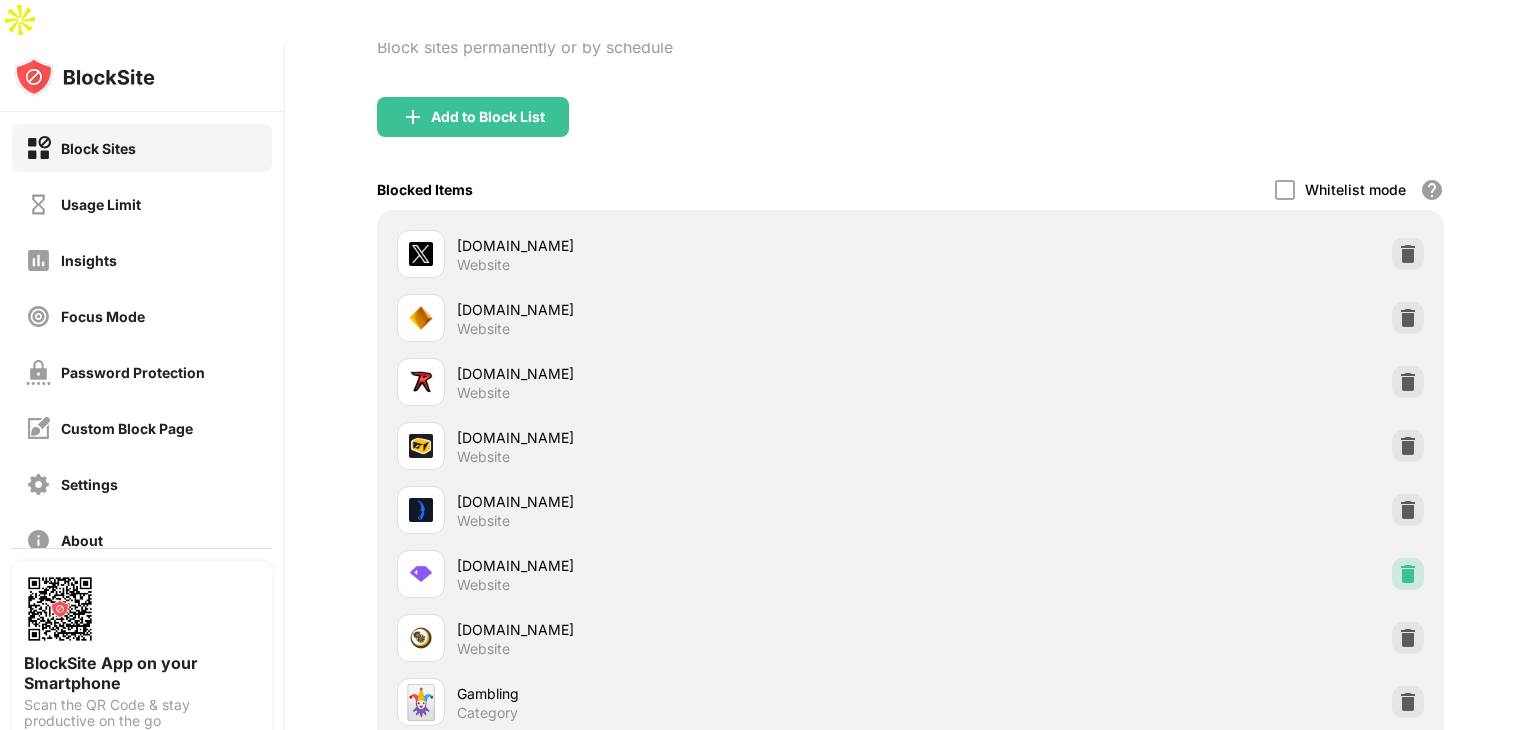 click at bounding box center [1408, 574] 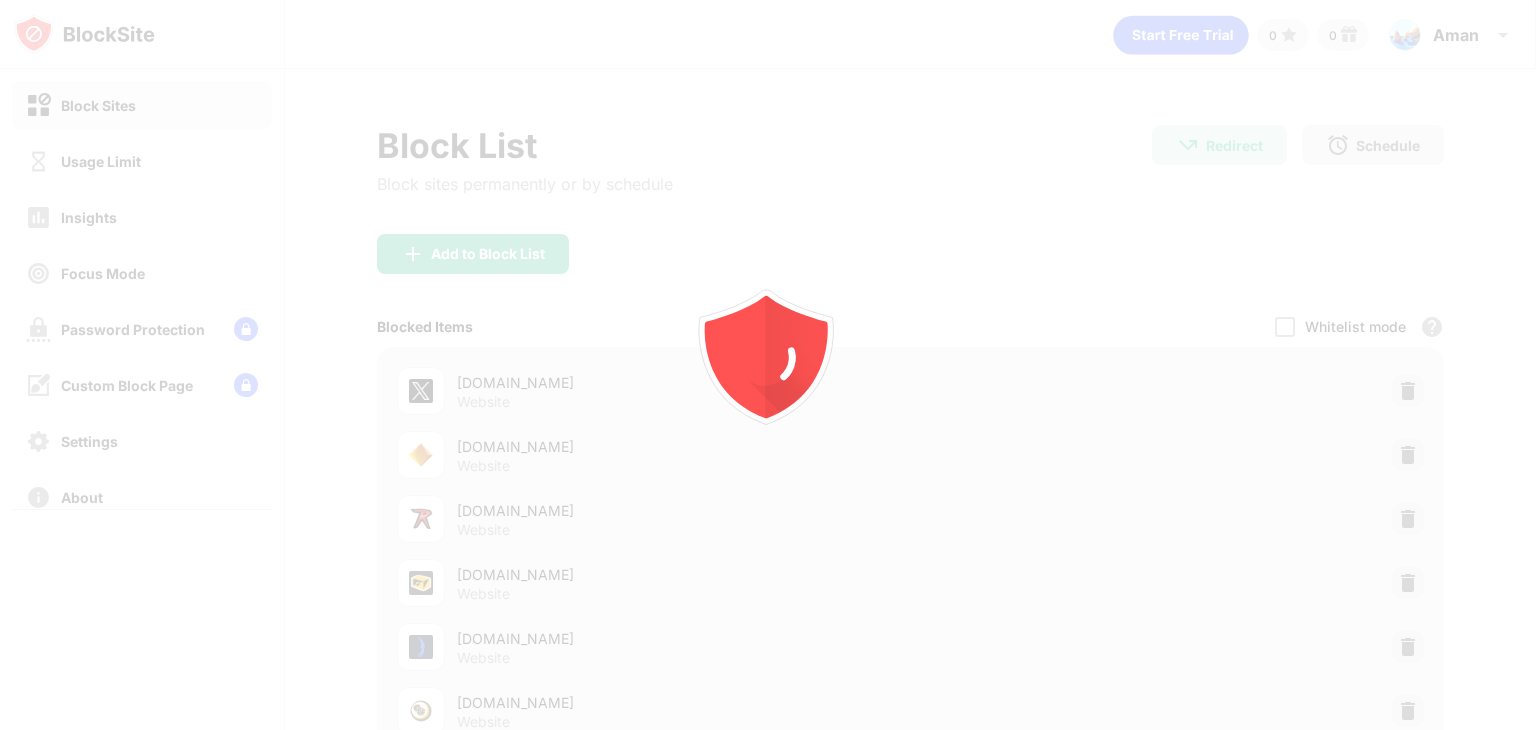 scroll, scrollTop: 0, scrollLeft: 0, axis: both 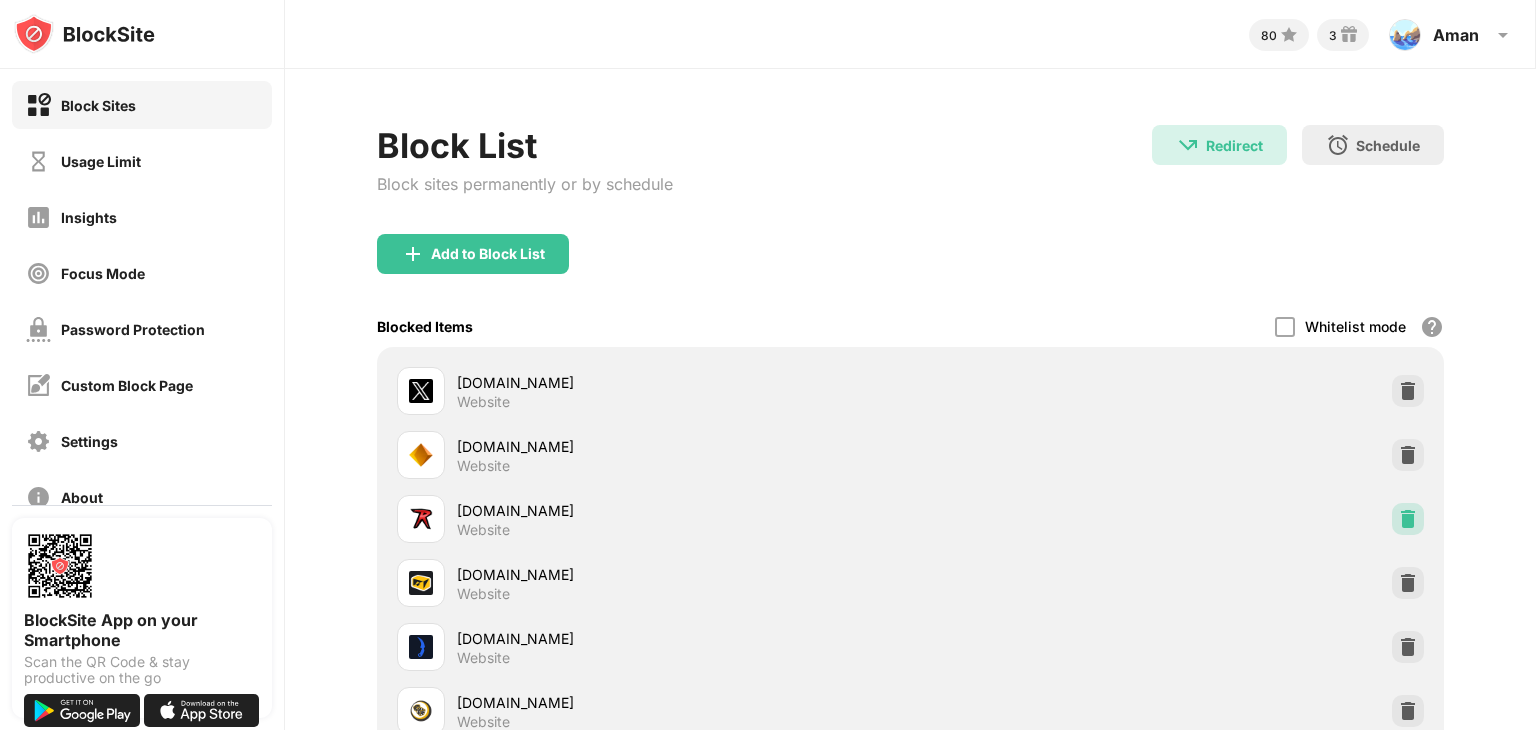 click at bounding box center (1408, 519) 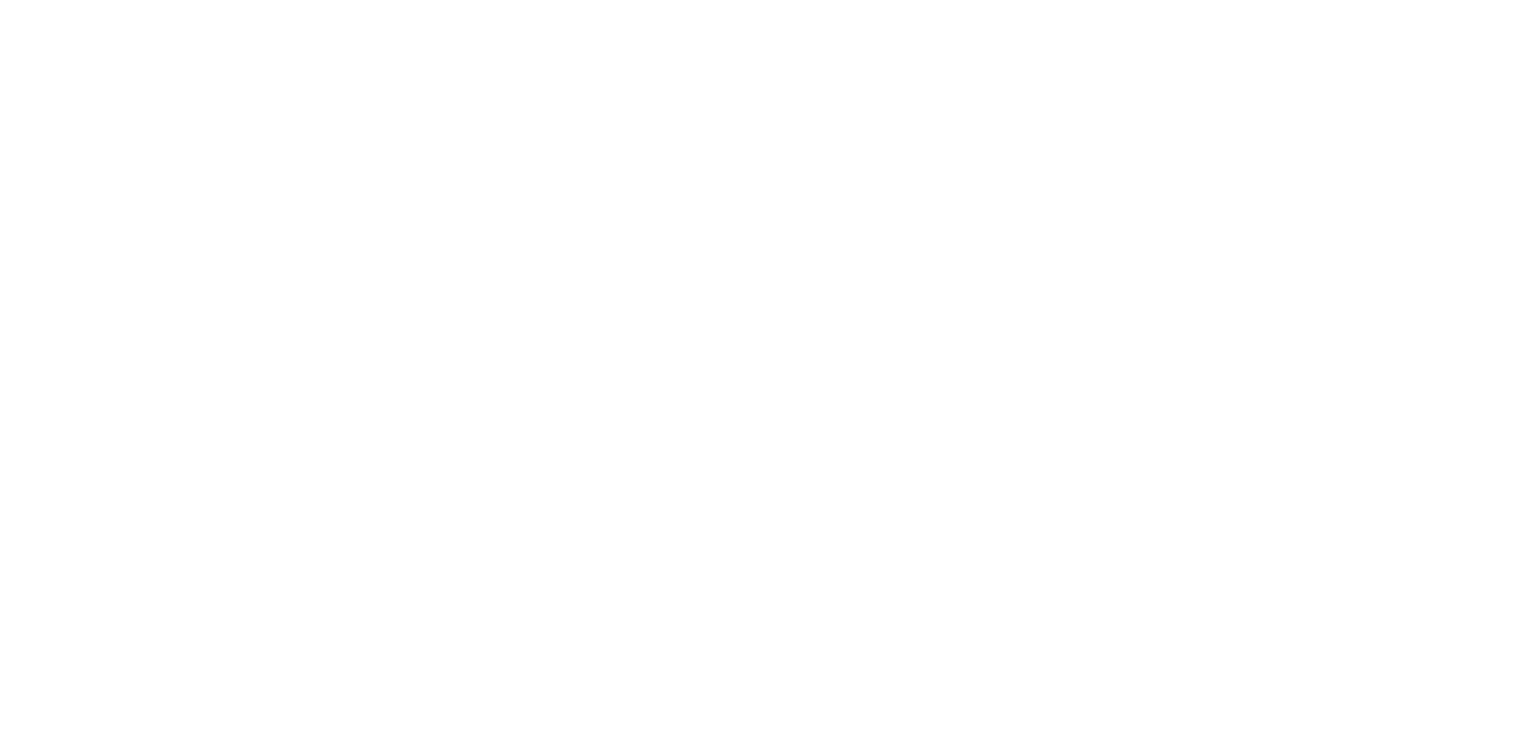 scroll, scrollTop: 0, scrollLeft: 0, axis: both 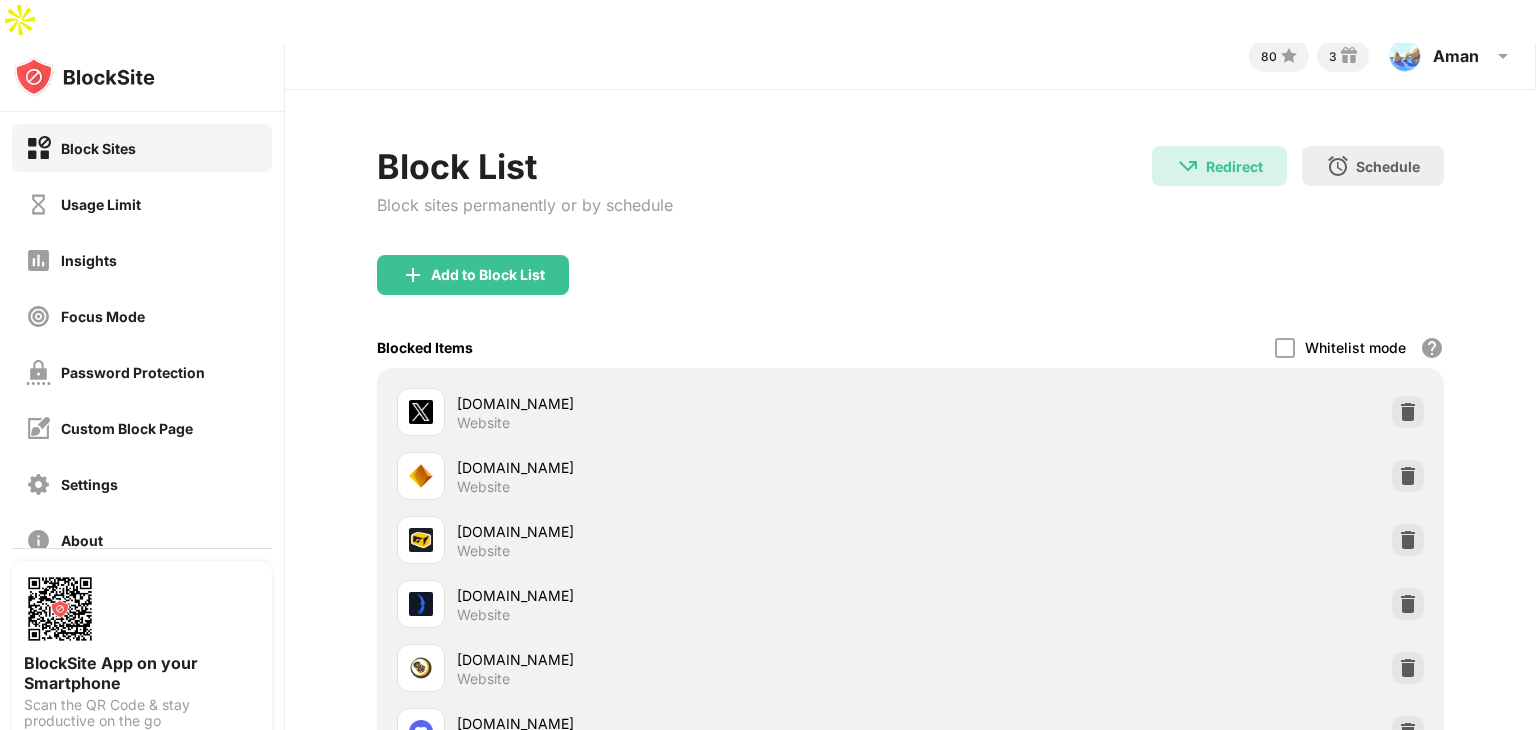 drag, startPoint x: 543, startPoint y: 205, endPoint x: 540, endPoint y: 221, distance: 16.27882 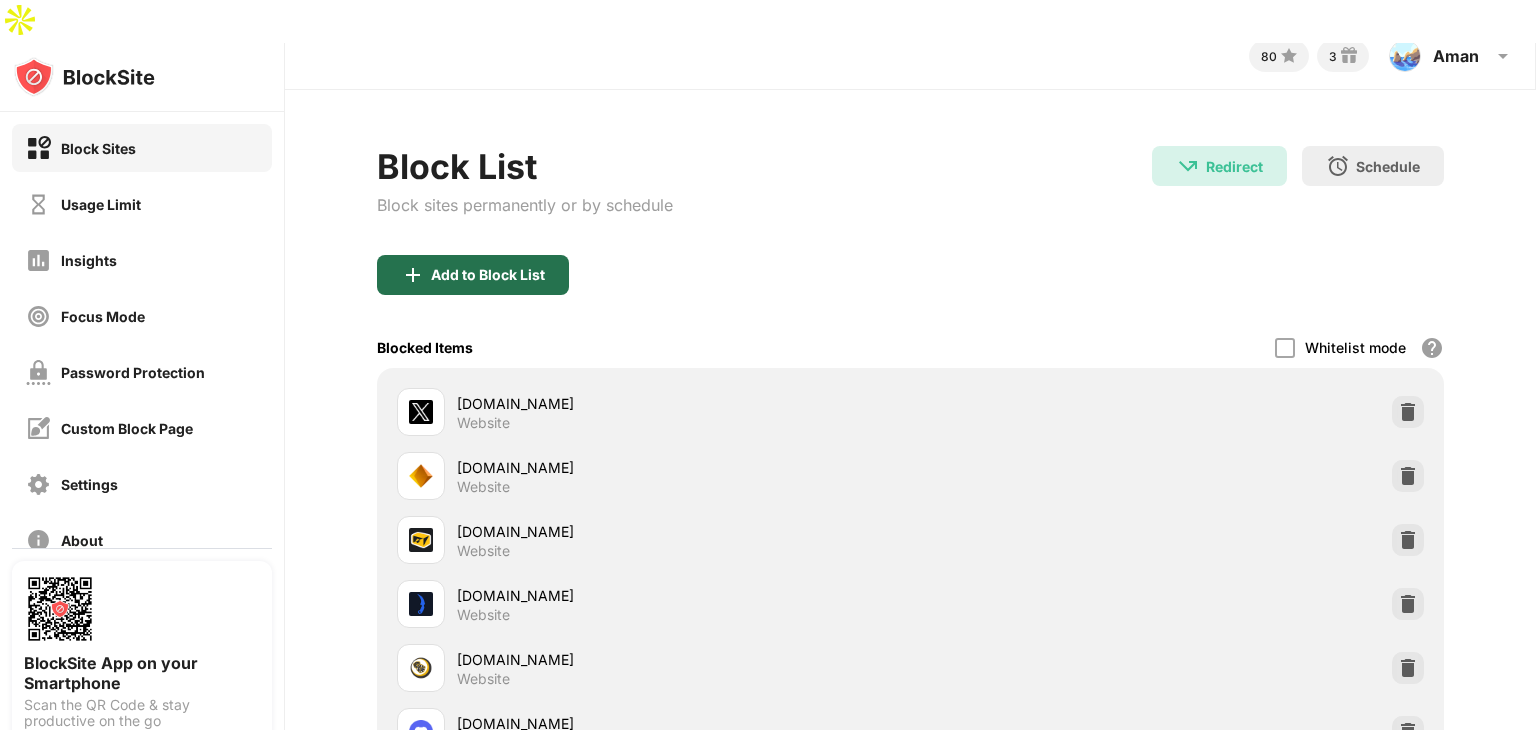 click on "Add to Block List" at bounding box center [473, 275] 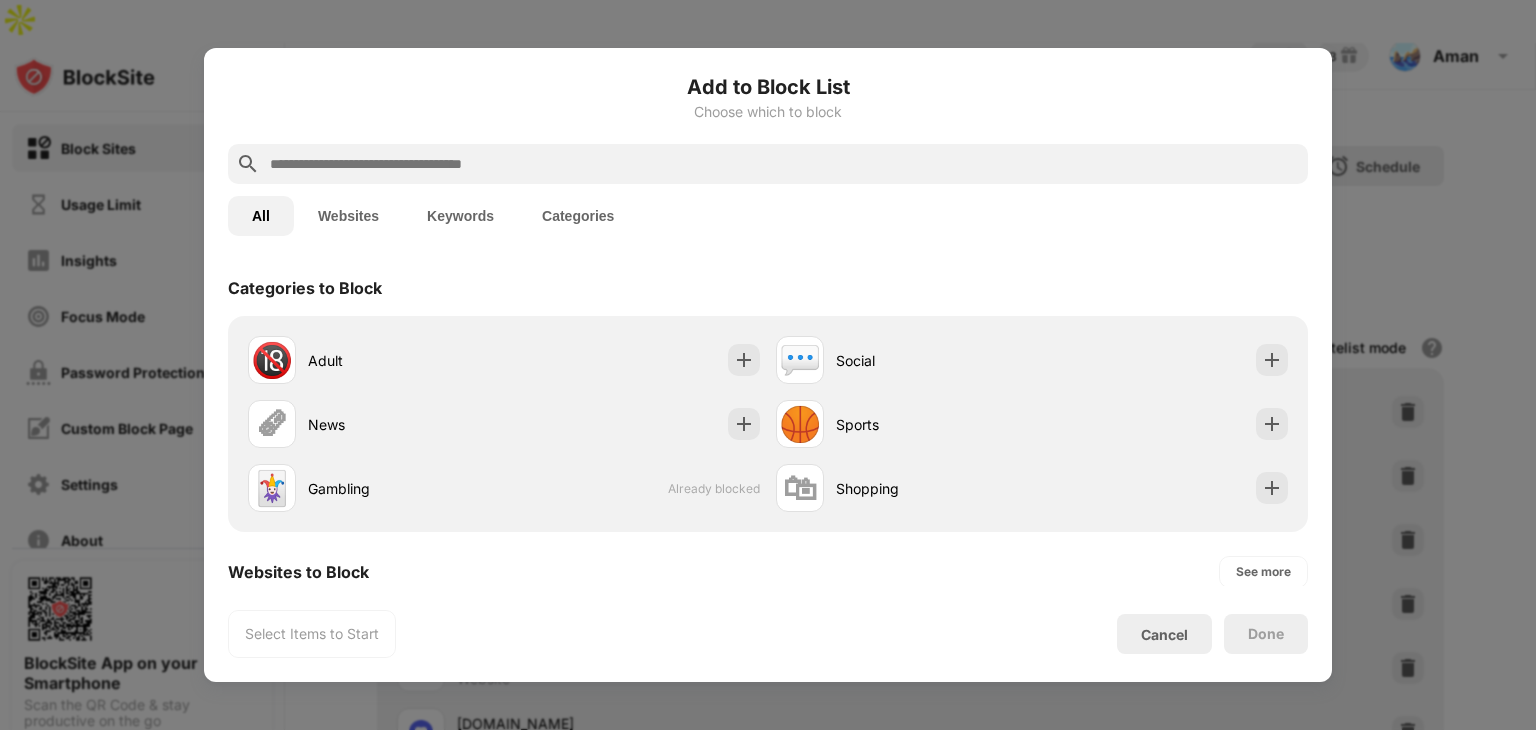 click at bounding box center (768, 164) 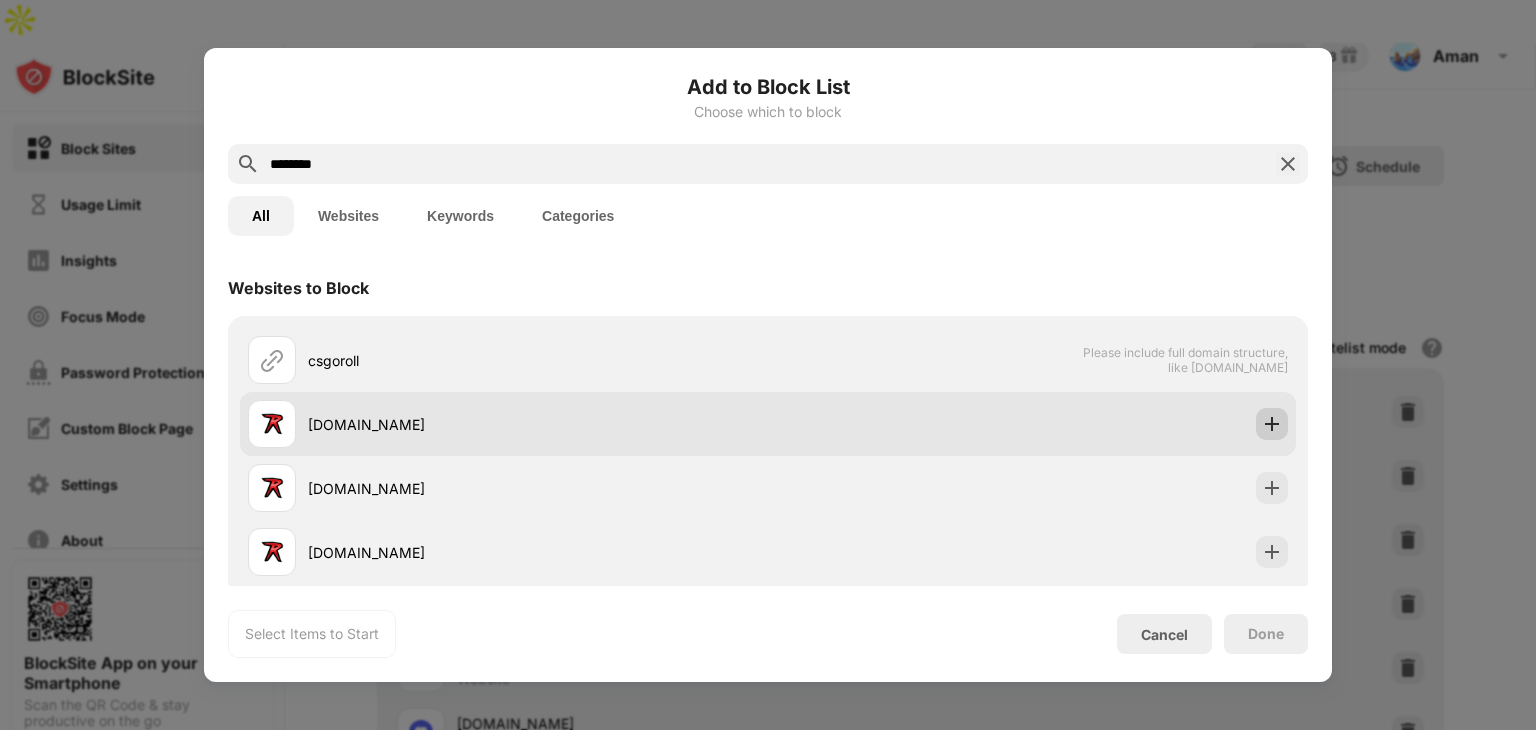 type on "********" 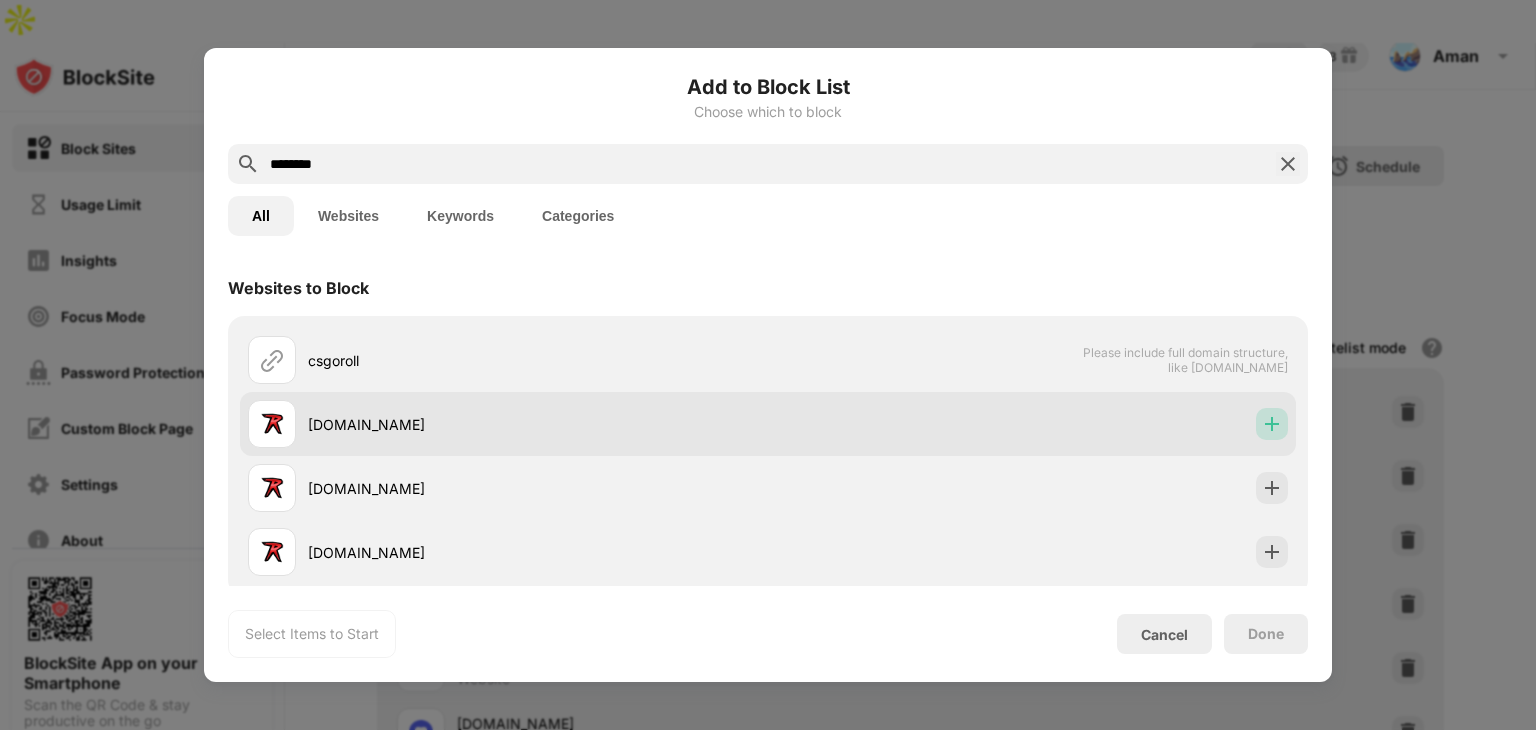 click at bounding box center [1272, 424] 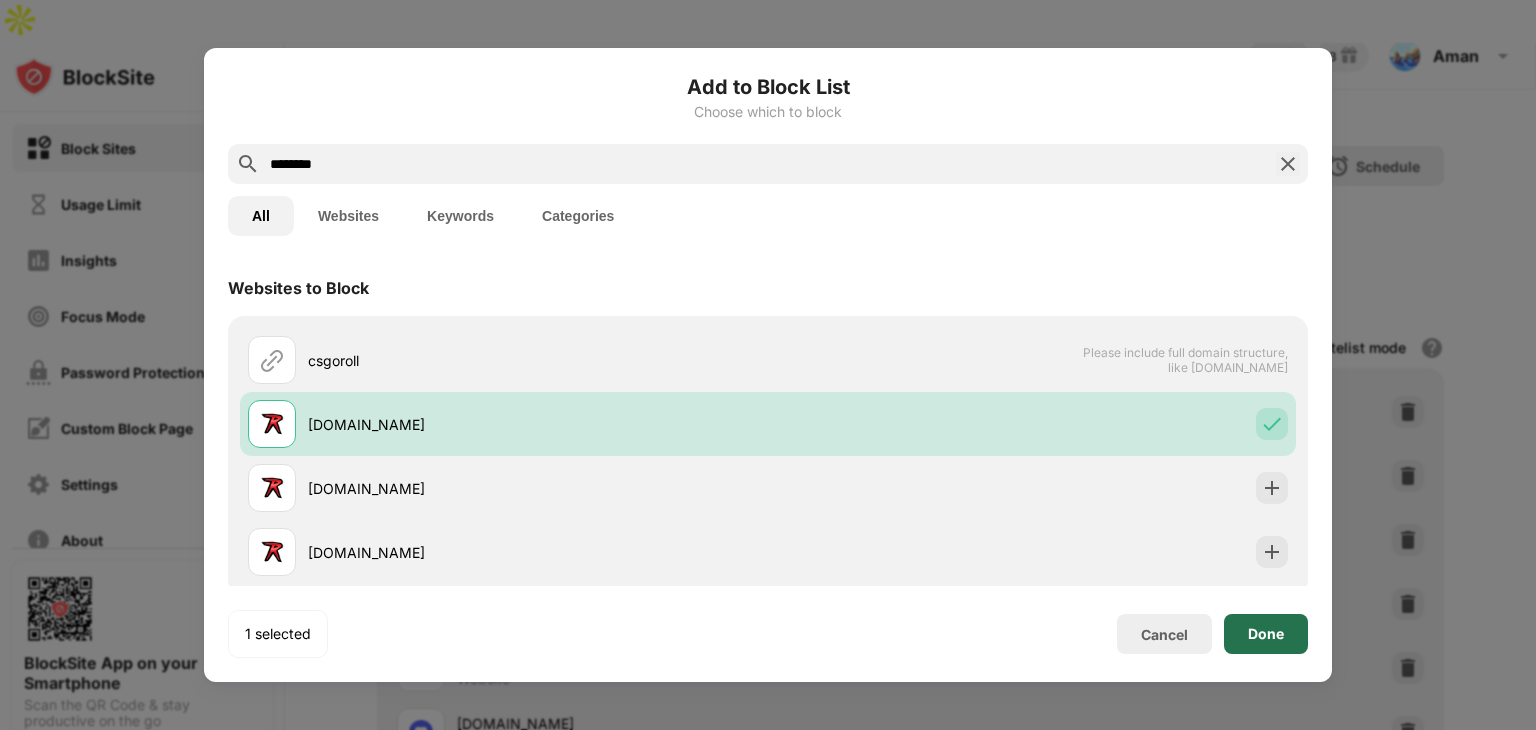 click on "Done" at bounding box center [1266, 634] 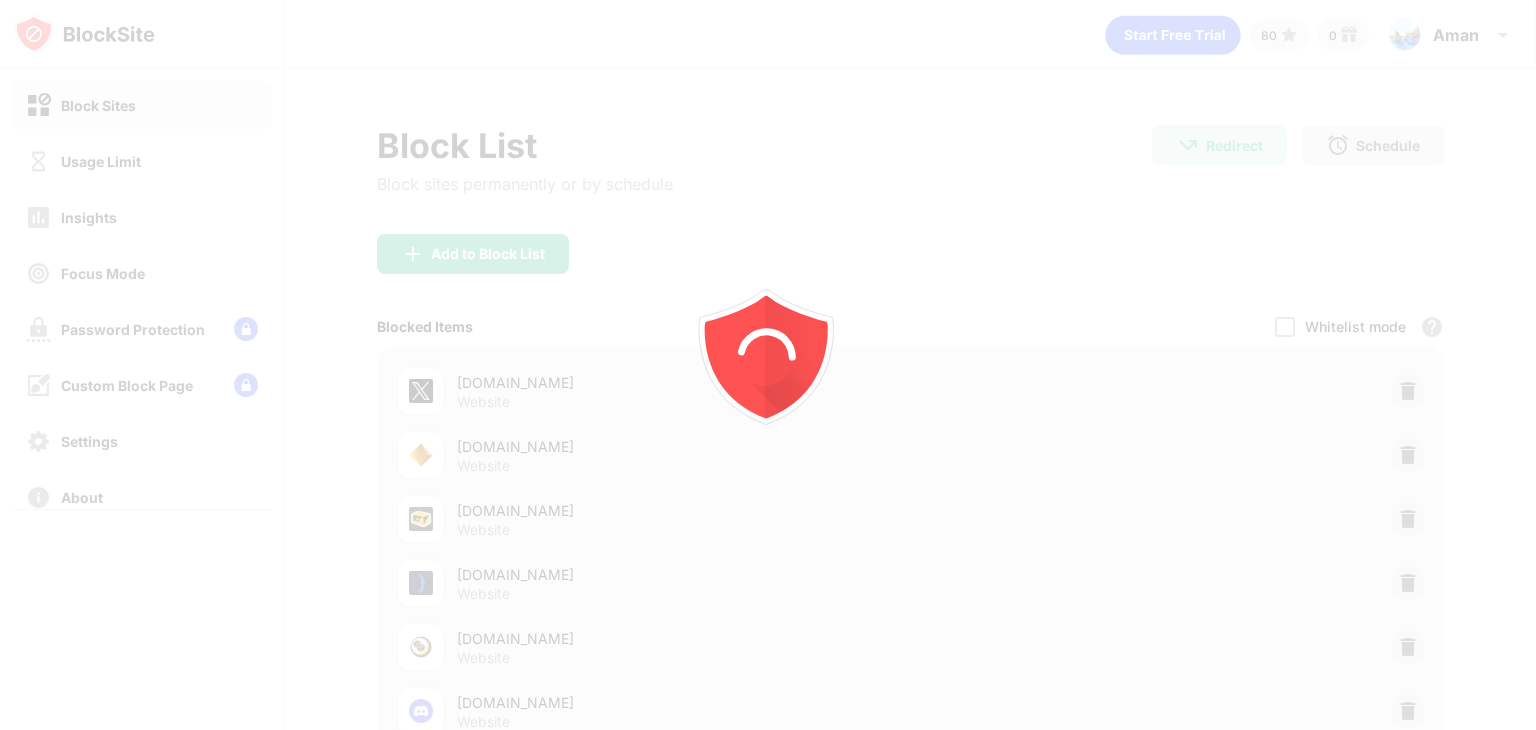 scroll, scrollTop: 0, scrollLeft: 0, axis: both 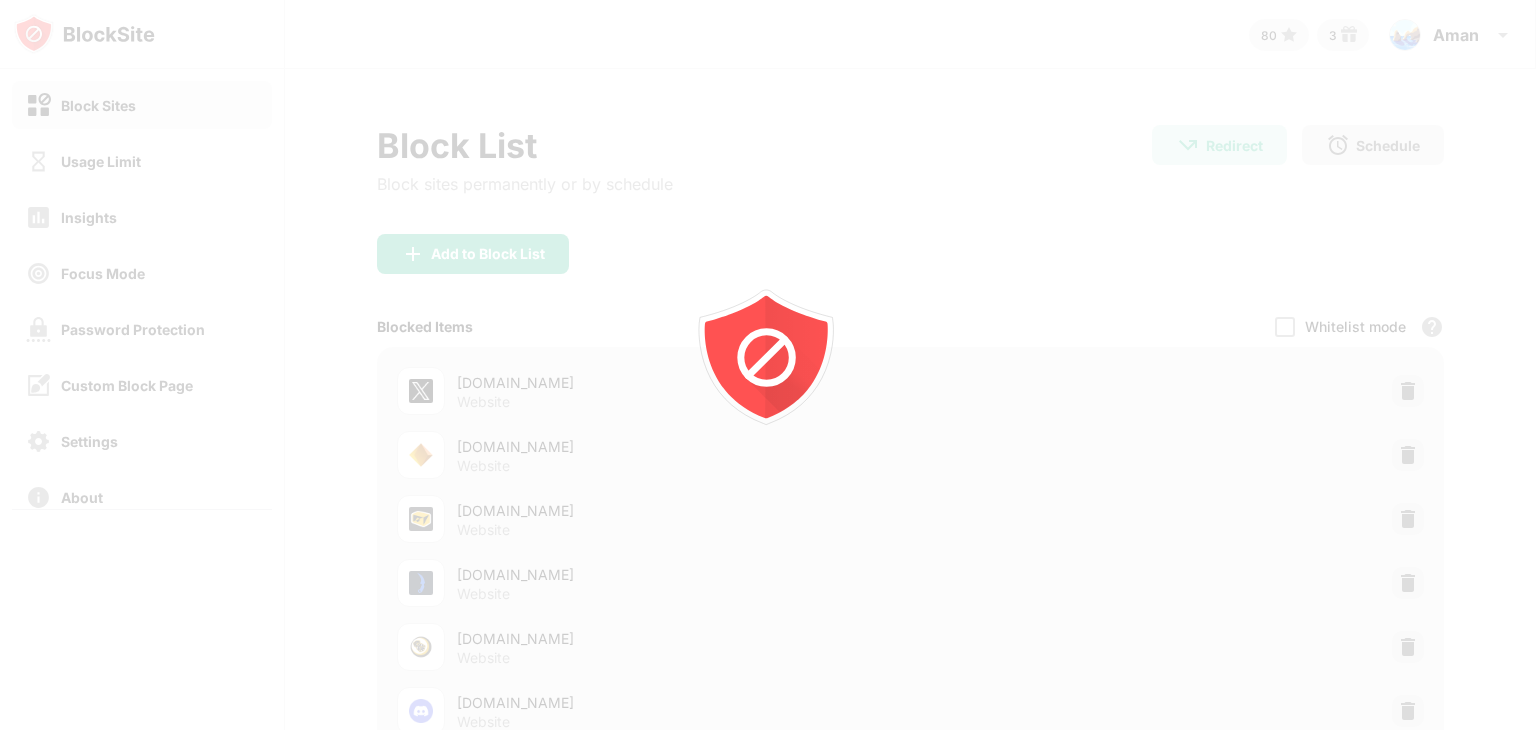click at bounding box center (768, 365) 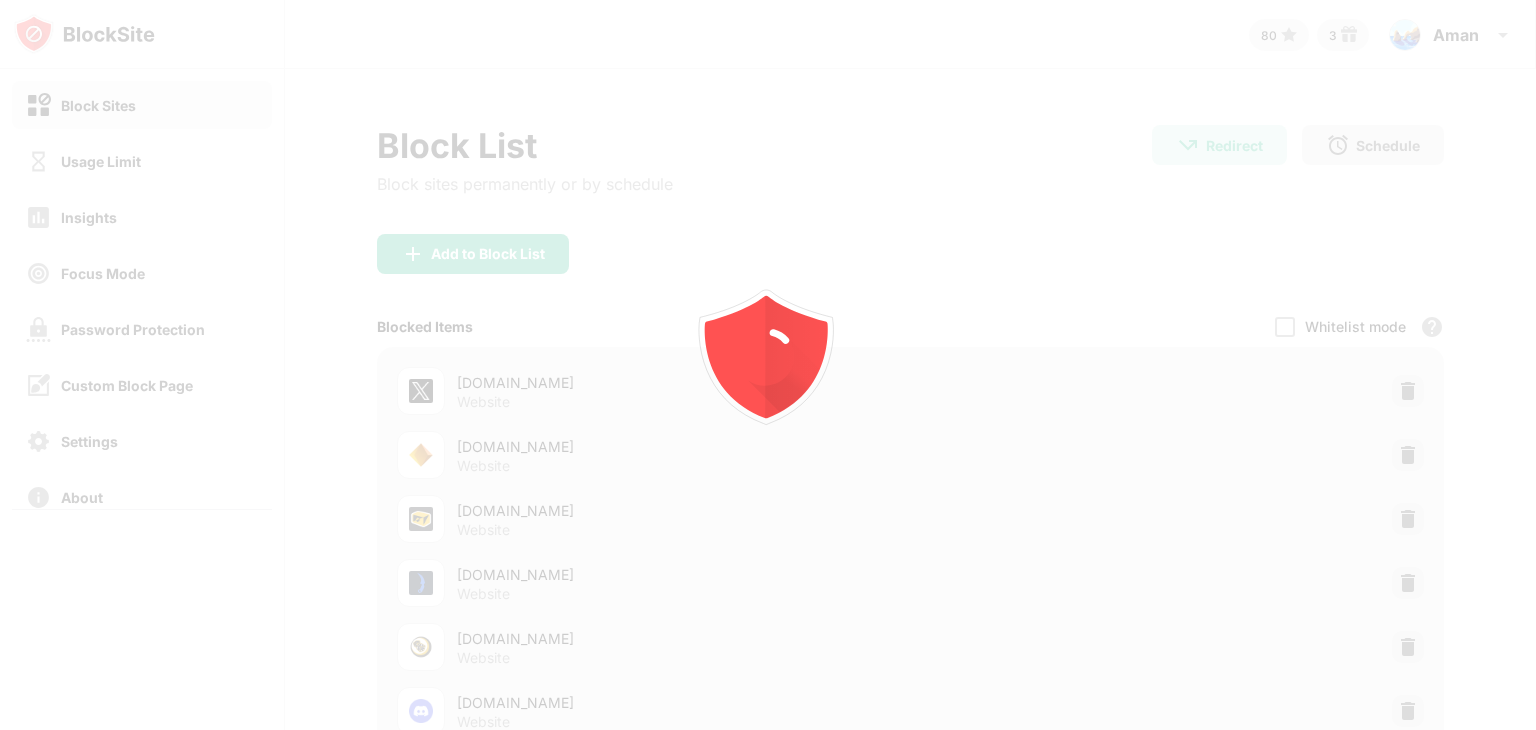 click at bounding box center (768, 365) 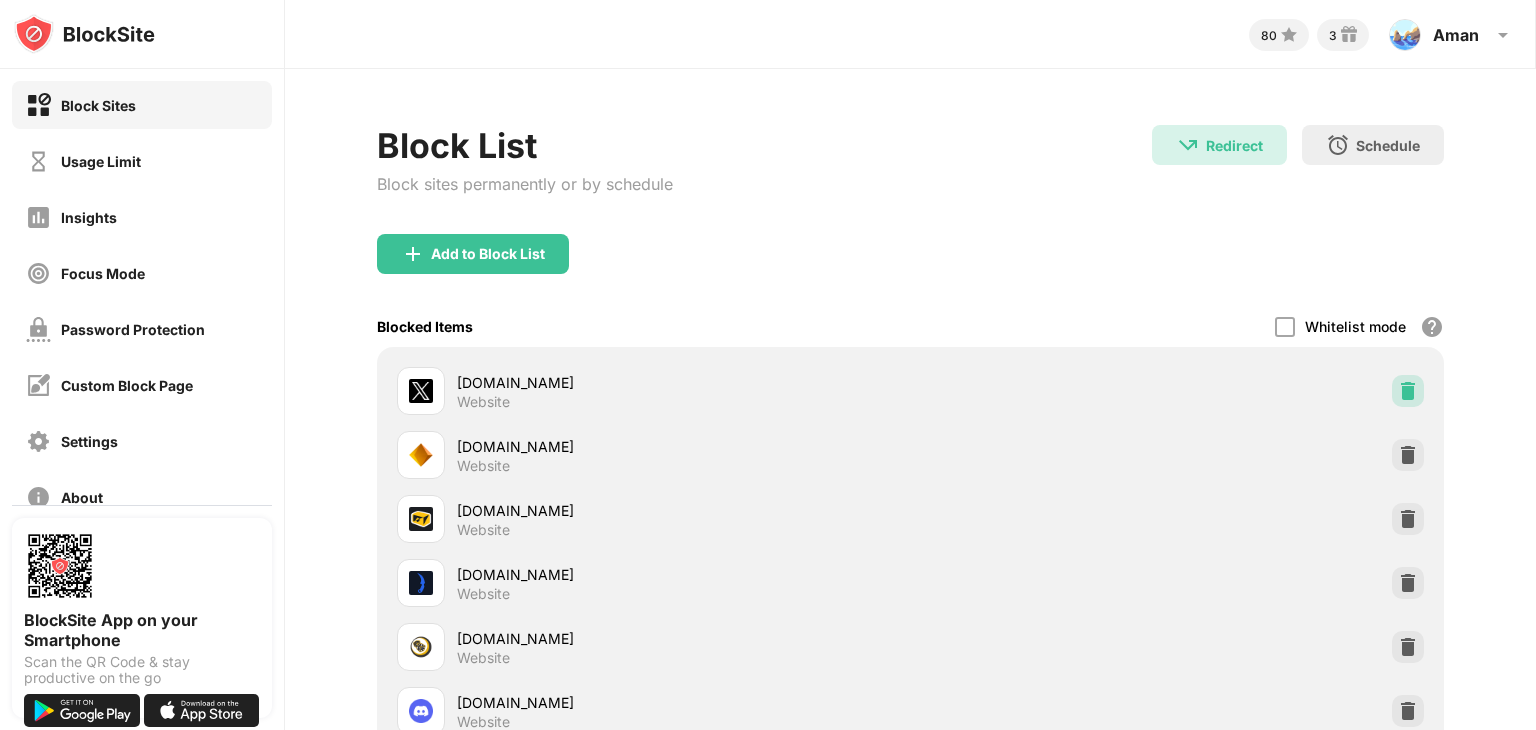 click at bounding box center (1408, 391) 